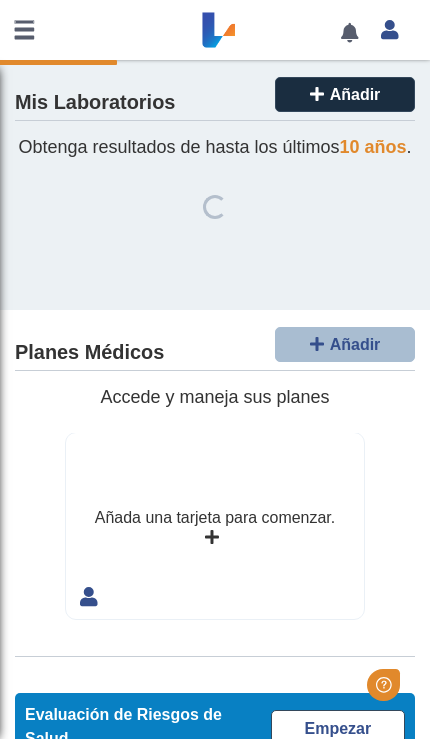 scroll, scrollTop: 0, scrollLeft: 0, axis: both 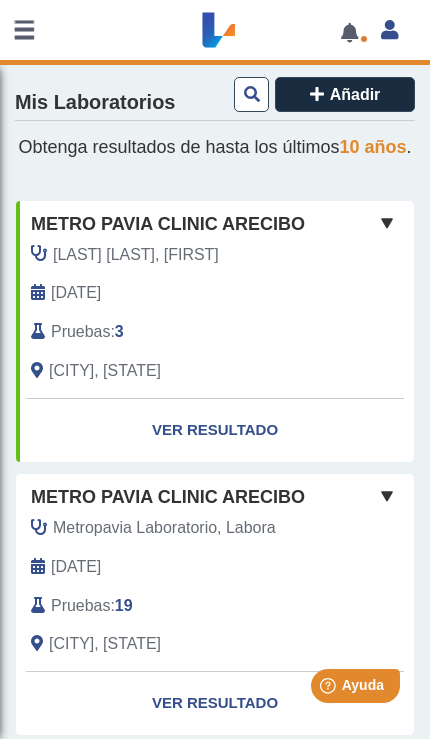 click on "Ver Resultado" 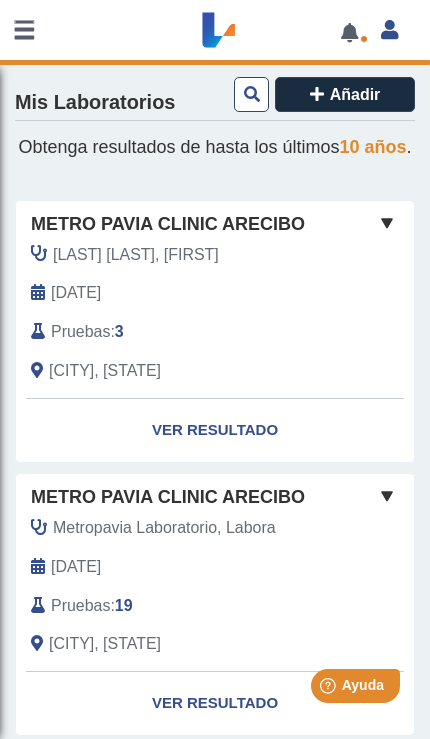 click on "Ver Resultado" 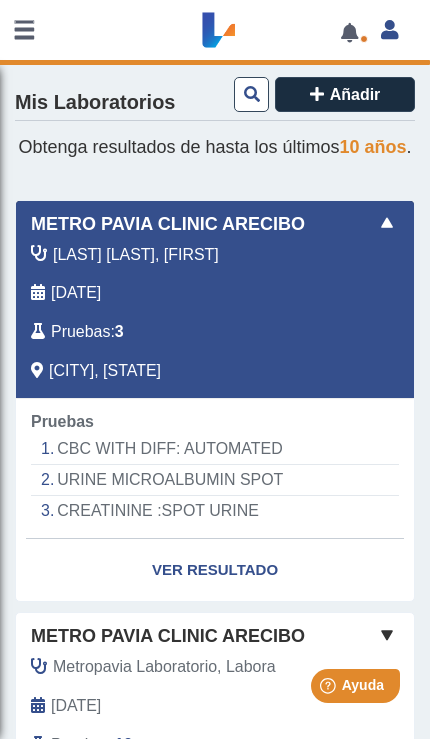 click on "Ver Resultado" 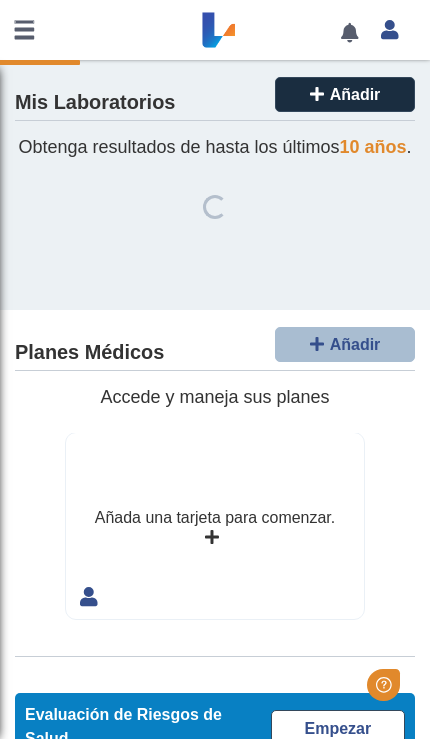 scroll, scrollTop: 0, scrollLeft: 0, axis: both 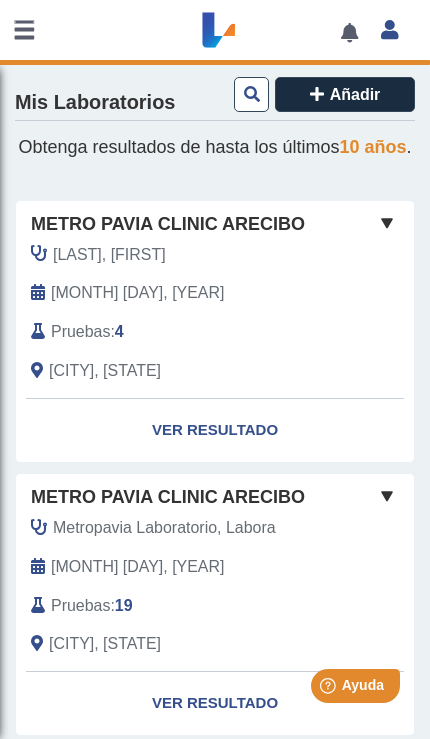 click on "Ver Resultado" 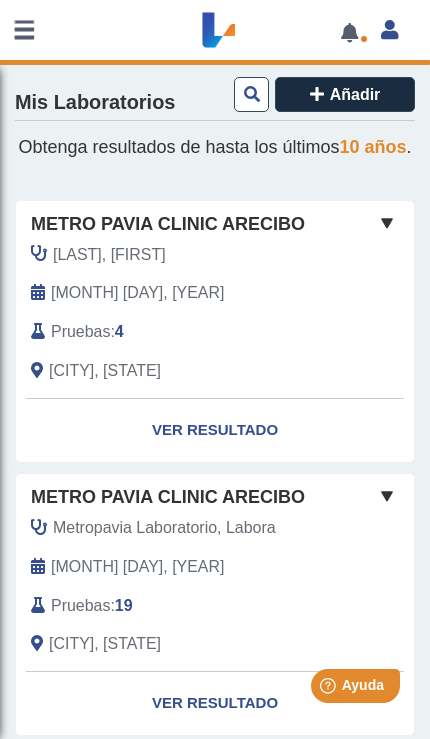 click on "Metro Pavia Clinic Arecibo" 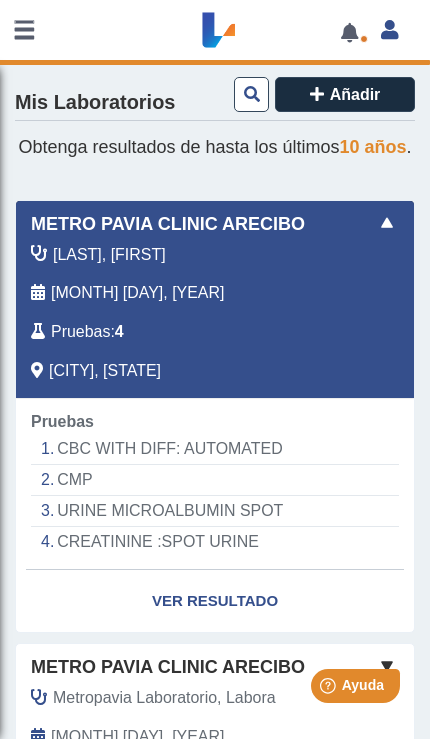 click on "Ver Resultado" 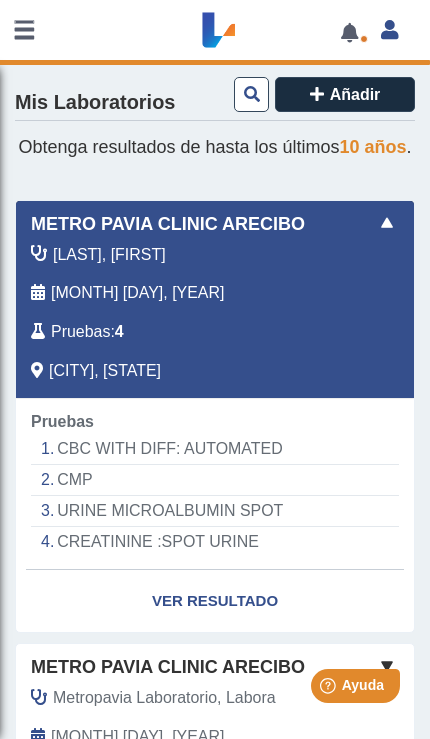 click on "Ver Resultado" 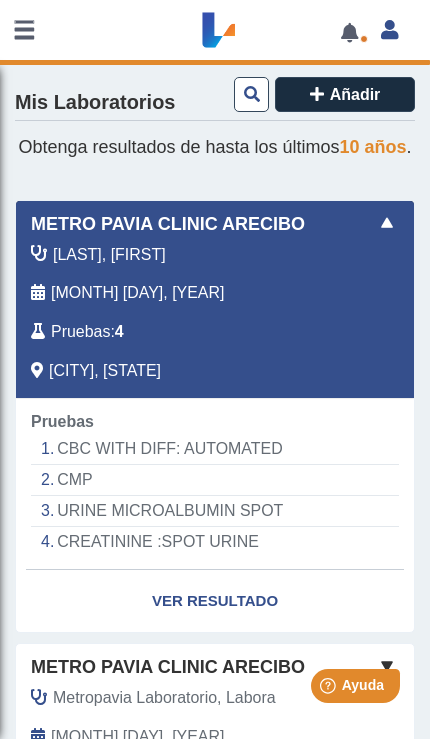click on "Ver Resultado" 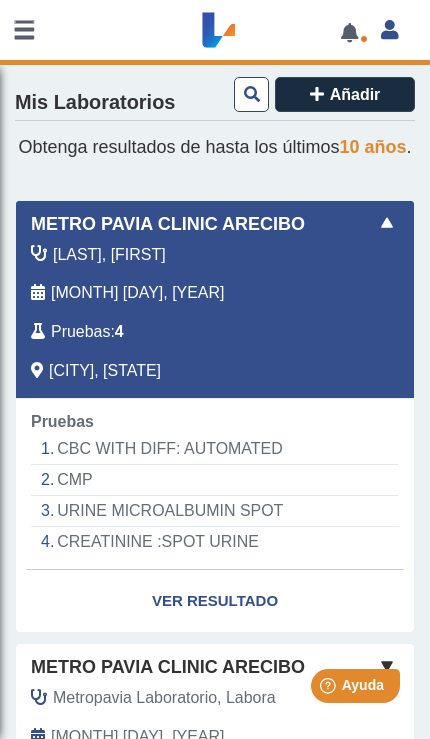 click on "Ver Resultado" 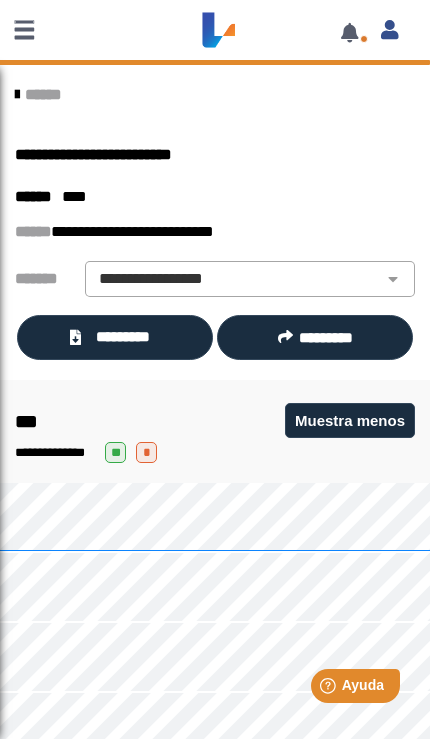 click on "**********" 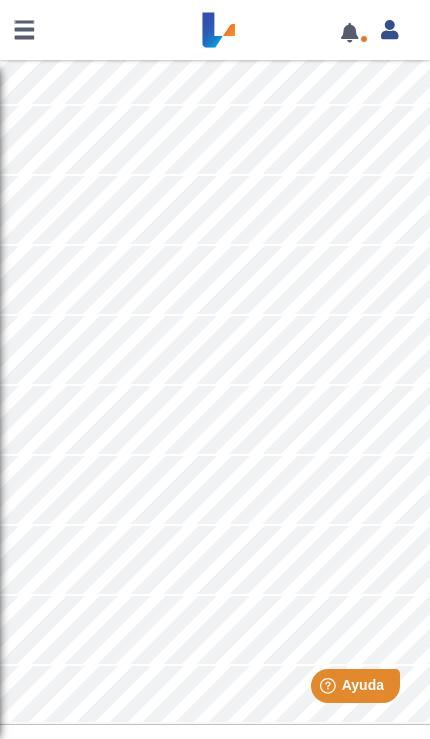scroll, scrollTop: 1006, scrollLeft: 0, axis: vertical 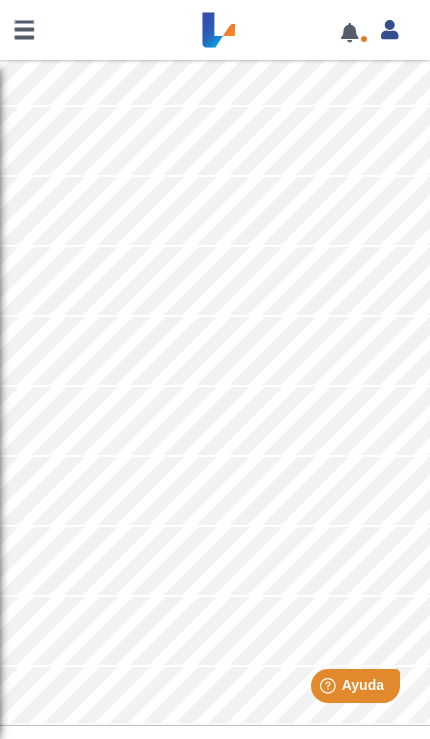 click on "Help Ayuda" at bounding box center (330, 682) 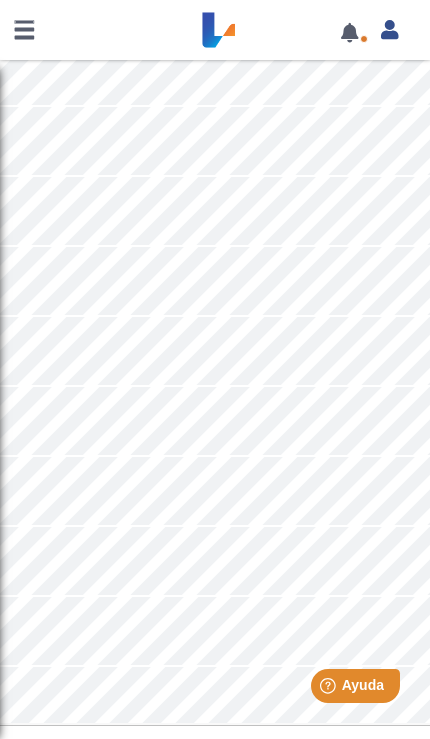 click on "Help Ayuda" at bounding box center [330, 682] 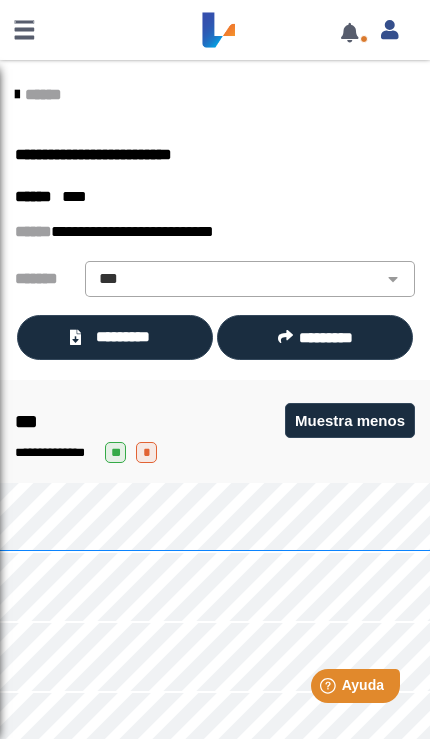 scroll, scrollTop: 0, scrollLeft: 0, axis: both 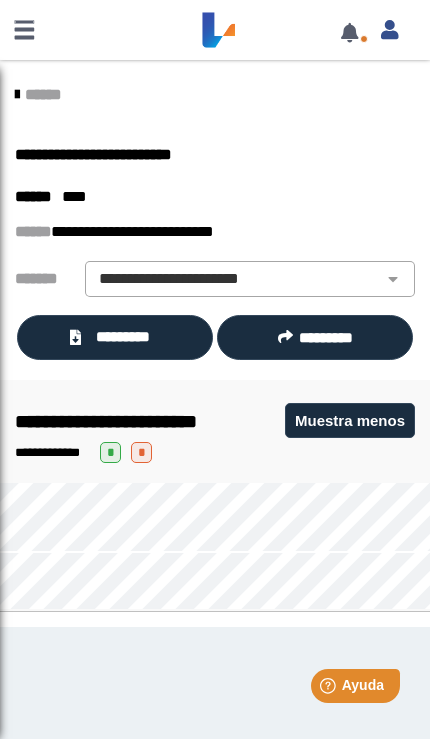 click on "**********" 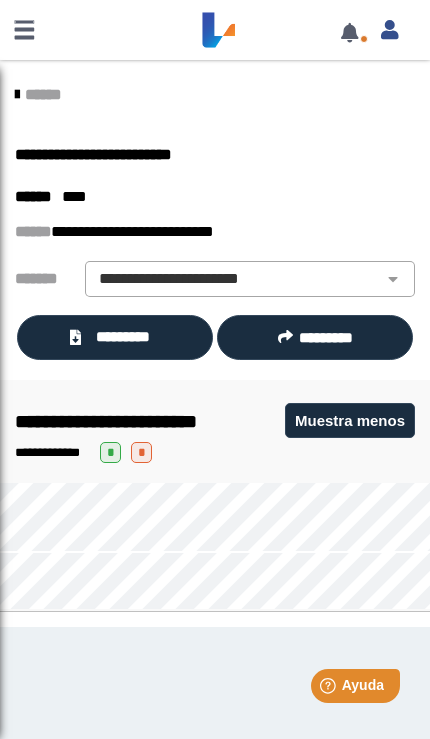 select on "**********" 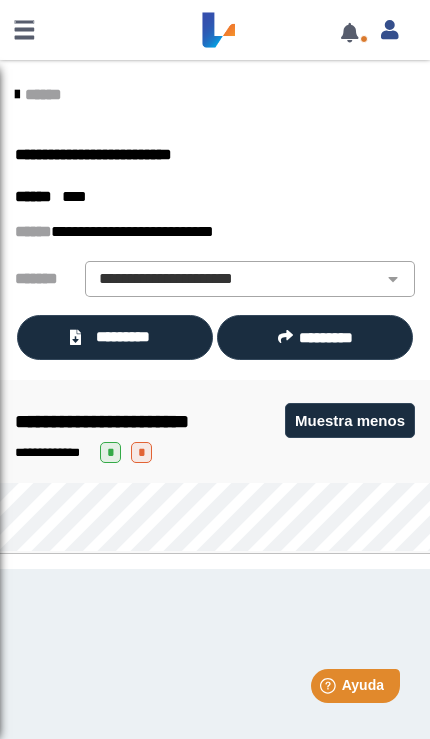 click on "**********" 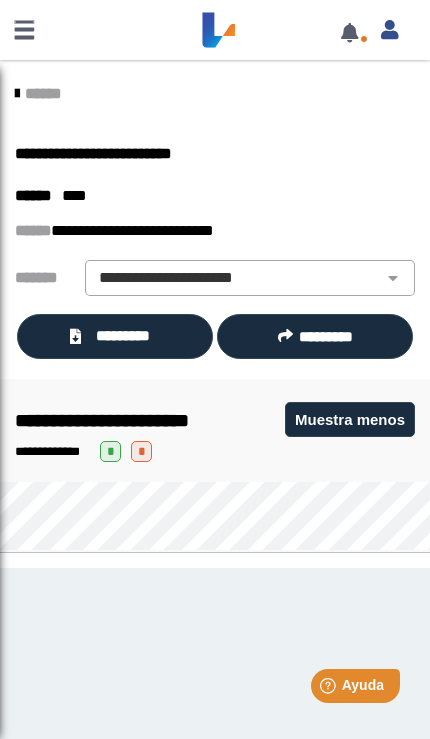 scroll, scrollTop: 1, scrollLeft: 0, axis: vertical 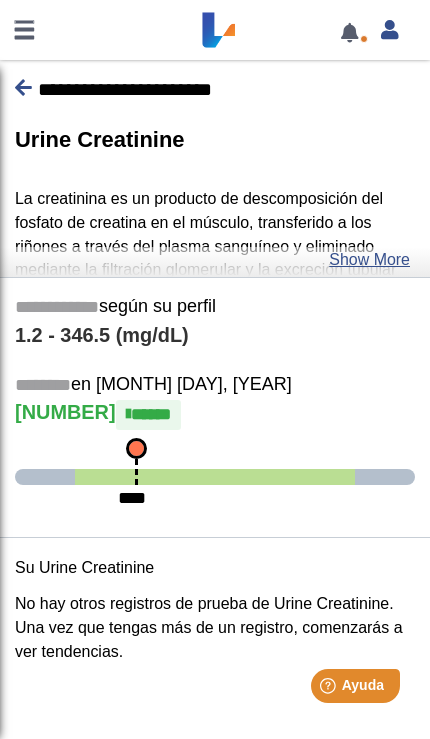 click on "**********" at bounding box center [215, 90] 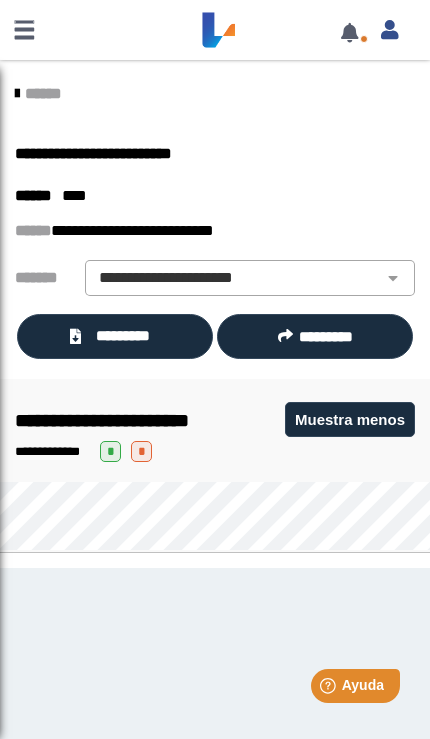 click on "******" 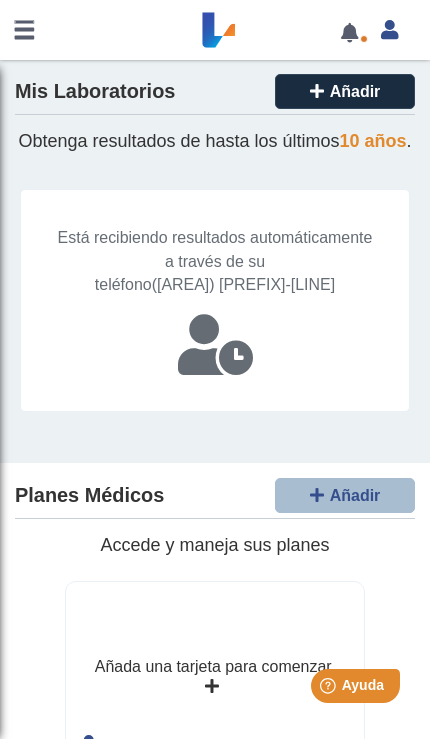 click on "Está recibiendo resultados automáticamente a través de su teléfono  (***) ***-4600." 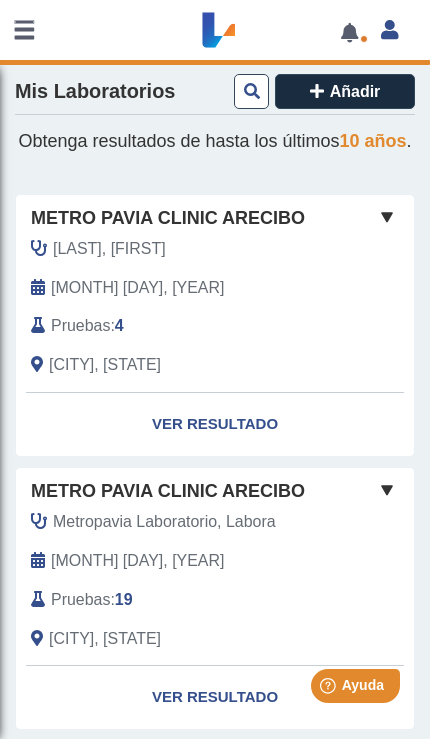click at bounding box center [24, 30] 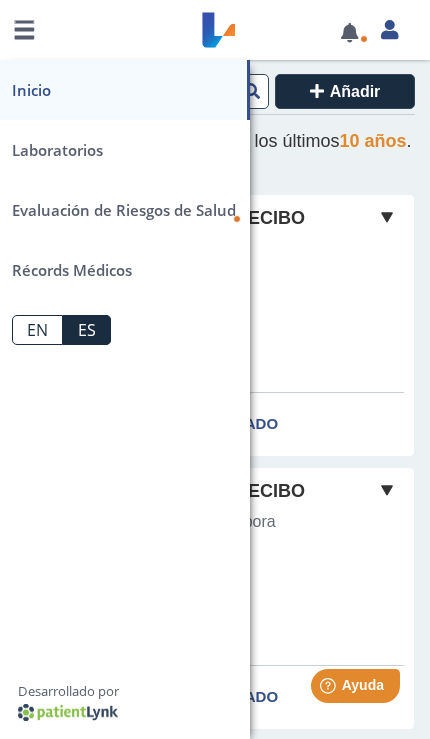 click on "Inicio" at bounding box center [125, 90] 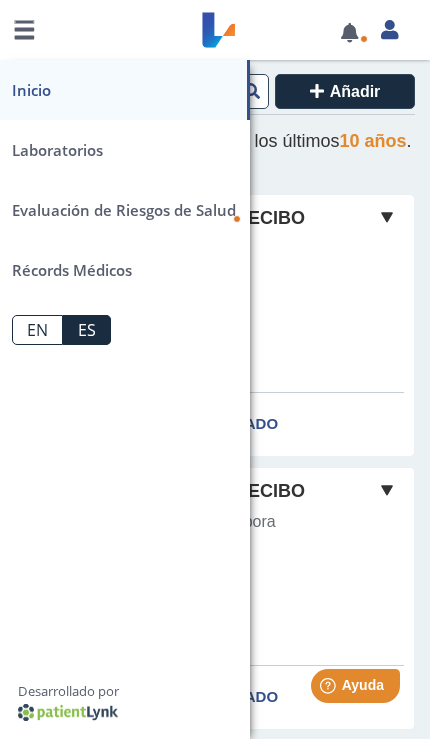 click on "Yo   Yo" 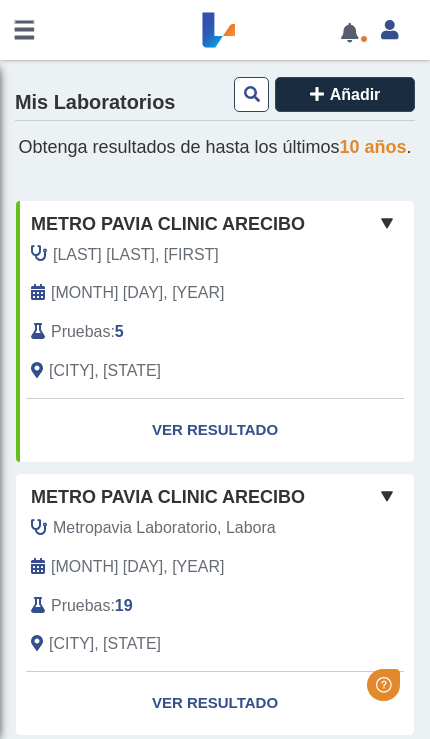 scroll, scrollTop: 0, scrollLeft: 0, axis: both 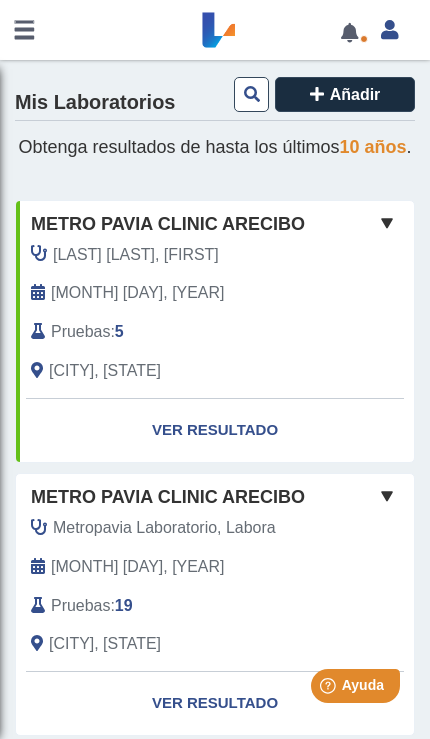 click on "Ver Resultado" 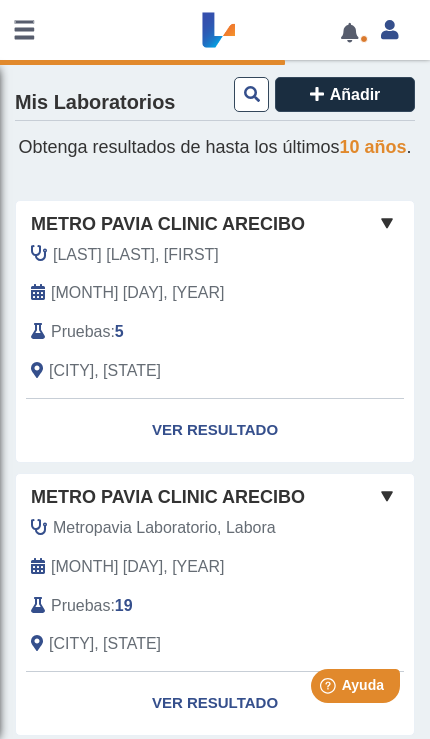 click 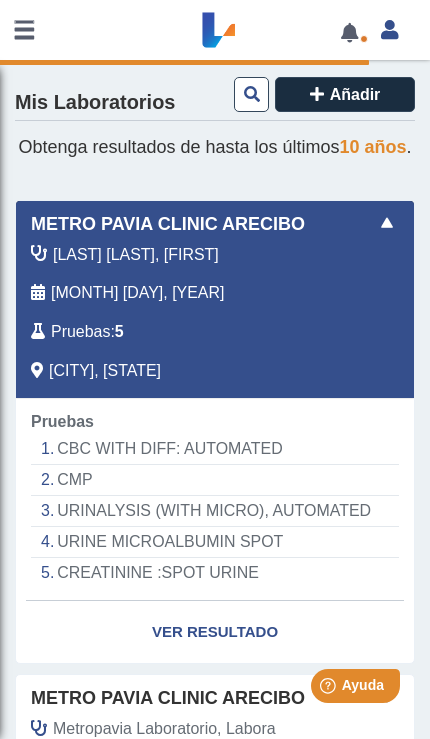 click on "Ver Resultado" 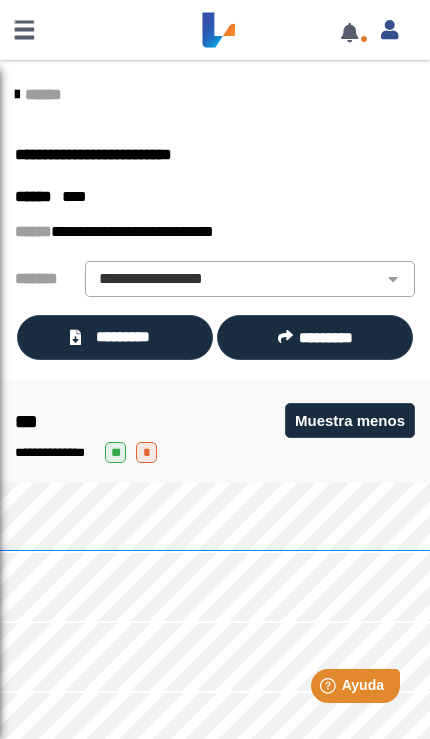click on "**********" 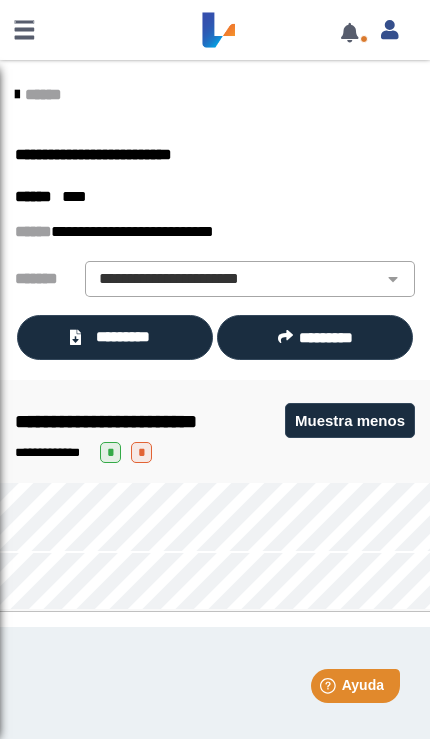 click on "**********" 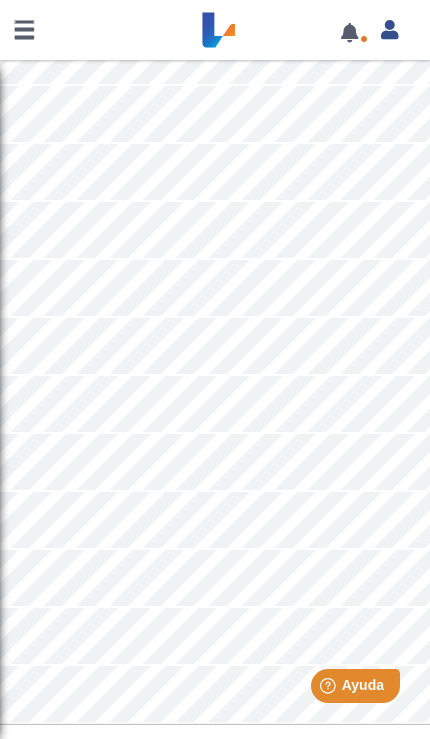 scroll, scrollTop: 884, scrollLeft: 0, axis: vertical 